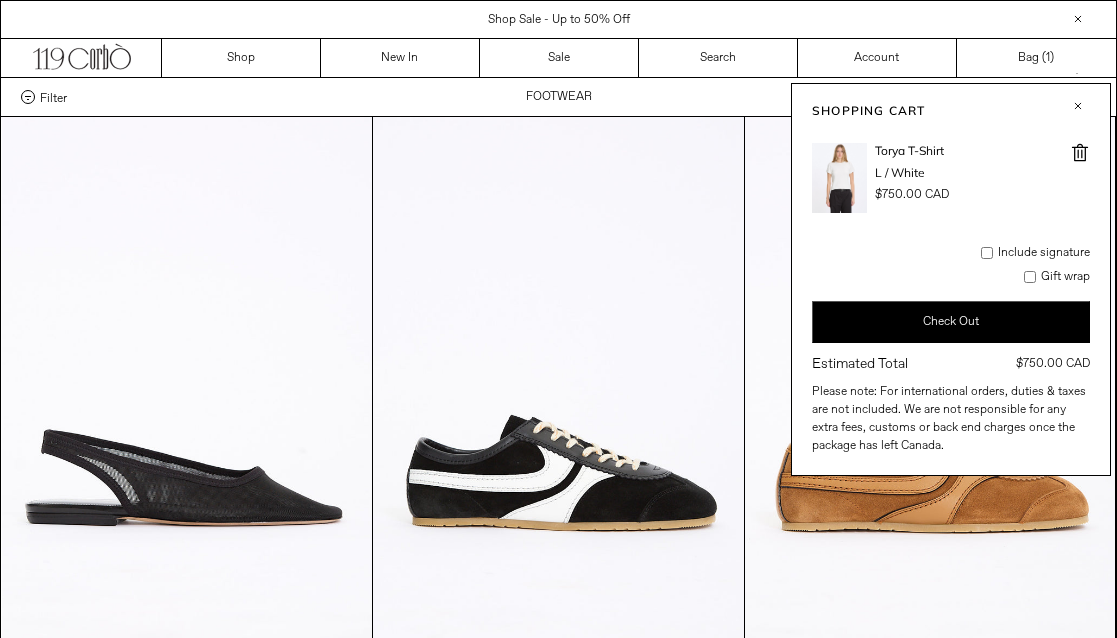 scroll, scrollTop: 0, scrollLeft: 0, axis: both 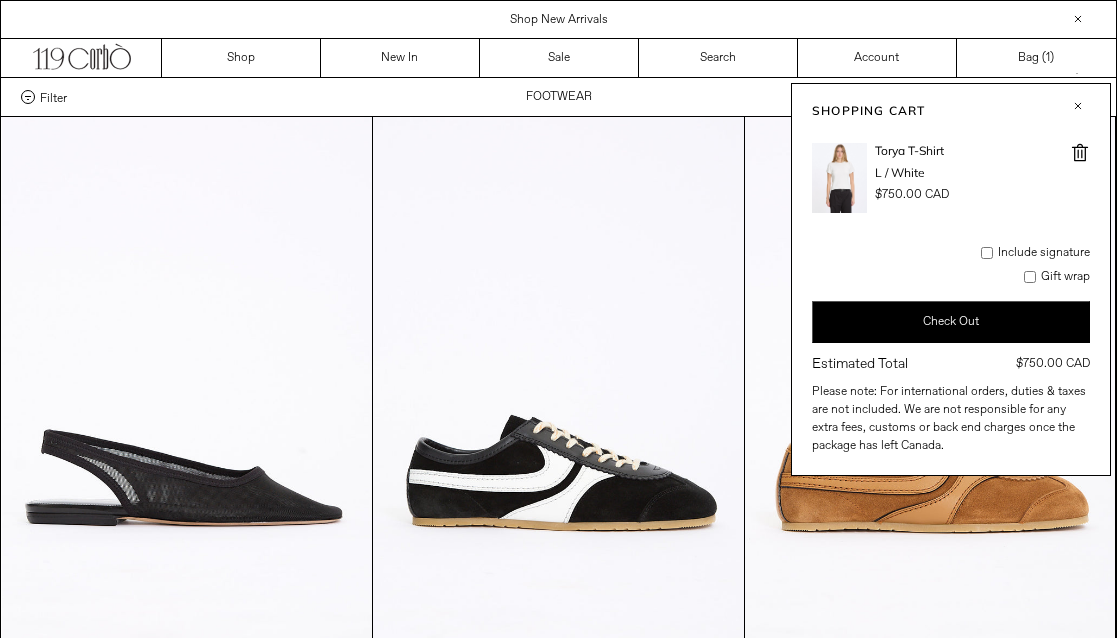 click at bounding box center [1080, 153] 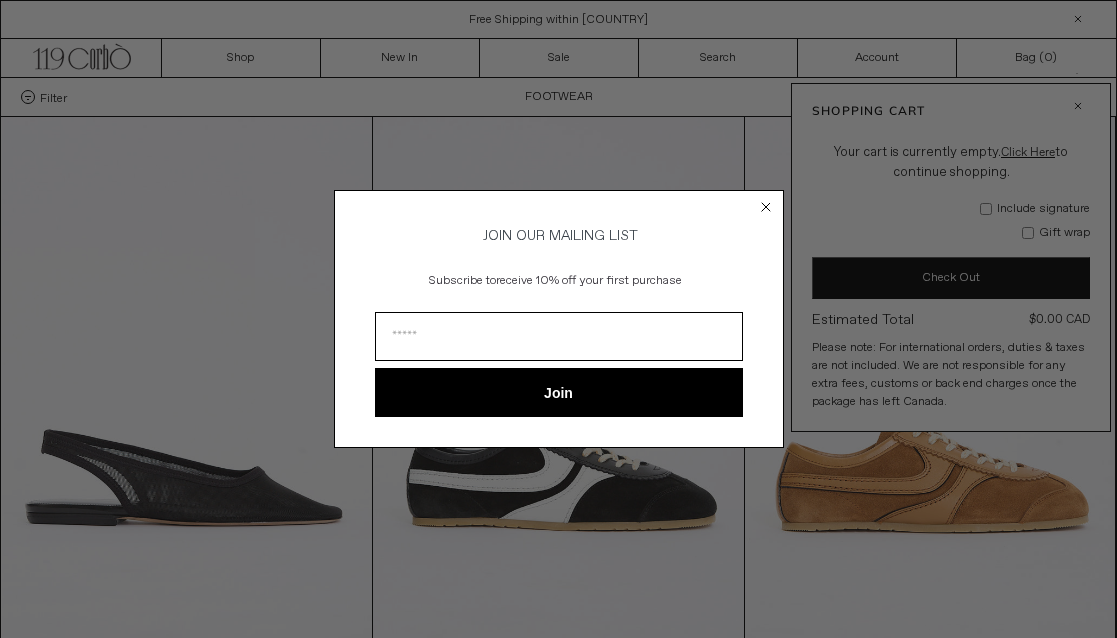 scroll, scrollTop: 0, scrollLeft: 0, axis: both 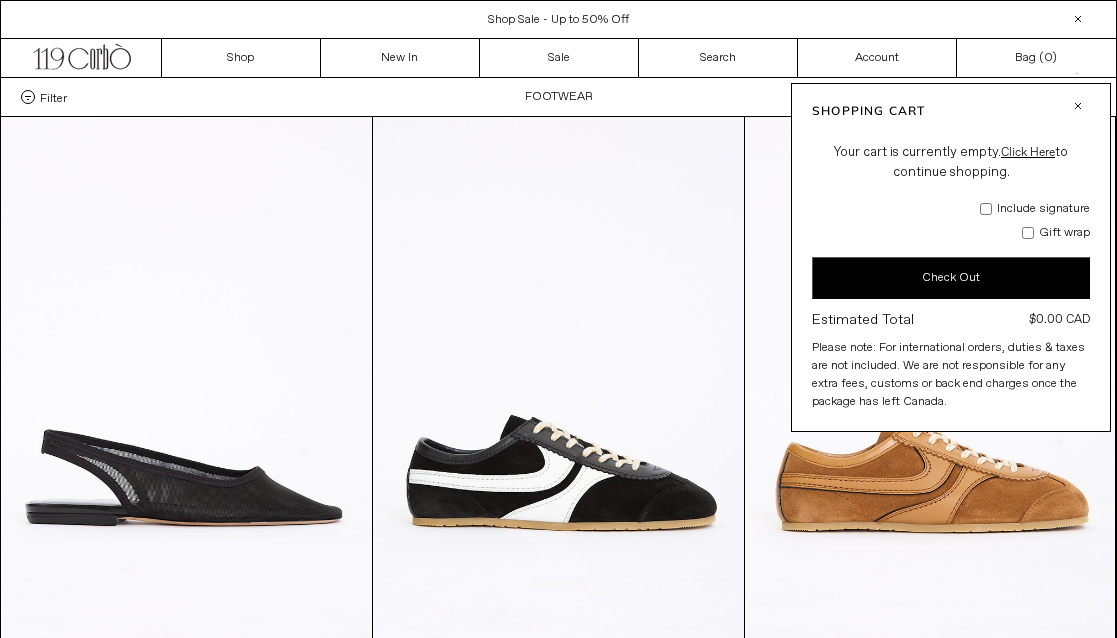 click at bounding box center (1078, 106) 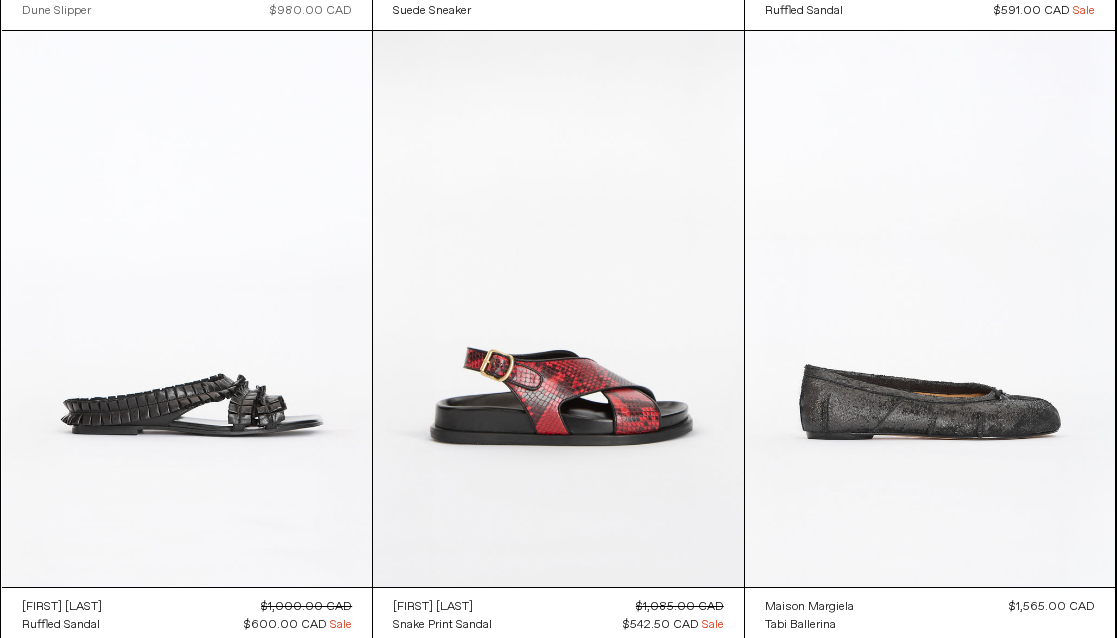 scroll, scrollTop: 3178, scrollLeft: 0, axis: vertical 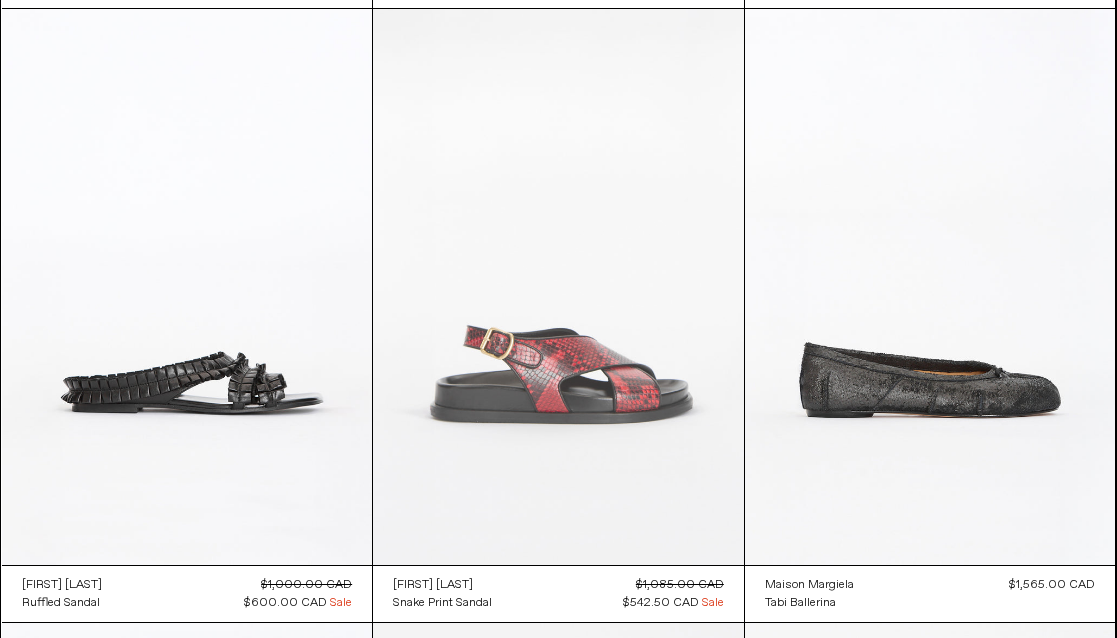 click at bounding box center (558, 287) 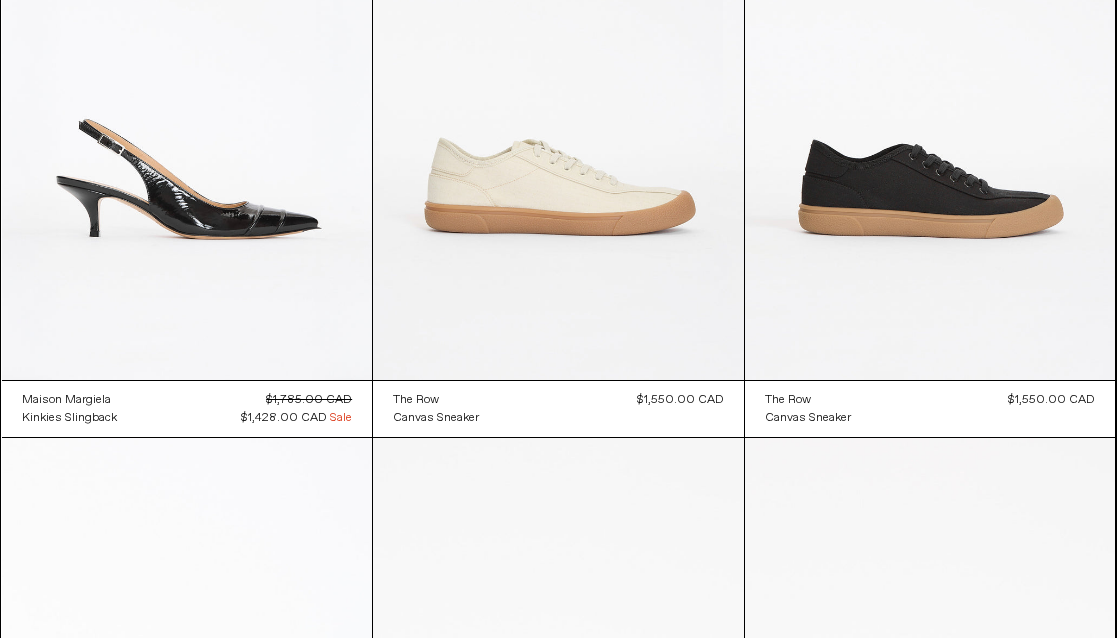 scroll, scrollTop: 4016, scrollLeft: 0, axis: vertical 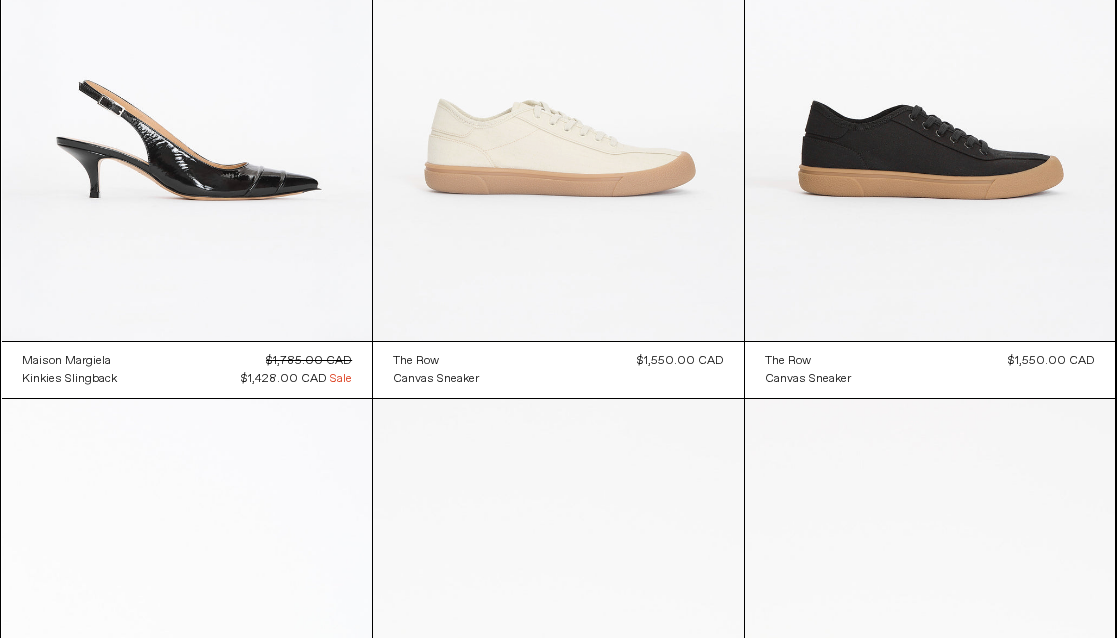 click at bounding box center [558, 63] 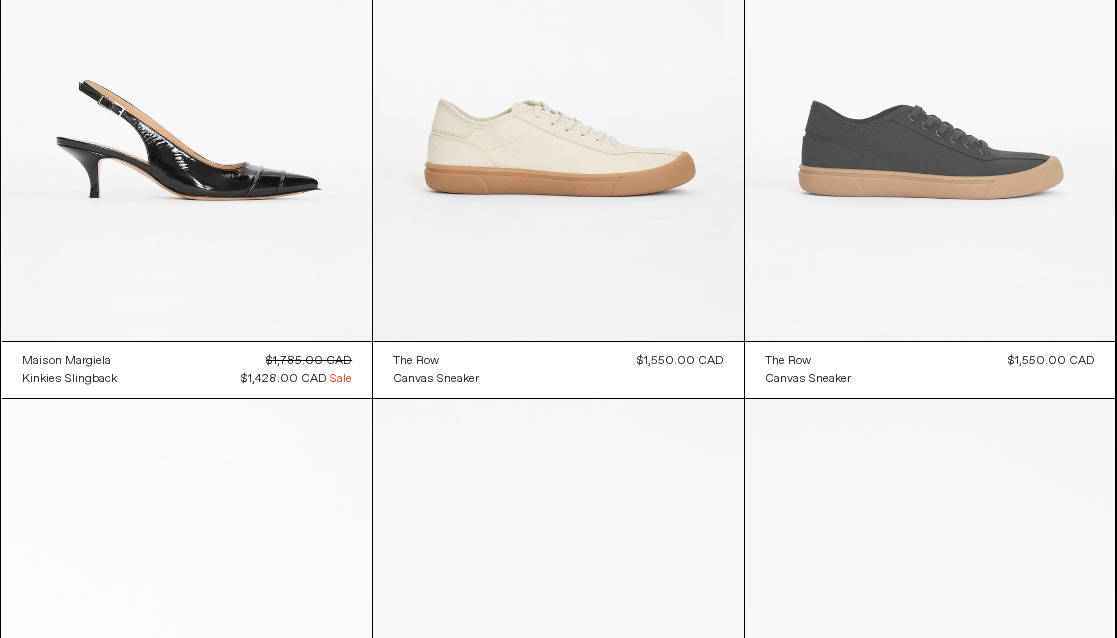 click at bounding box center [930, 63] 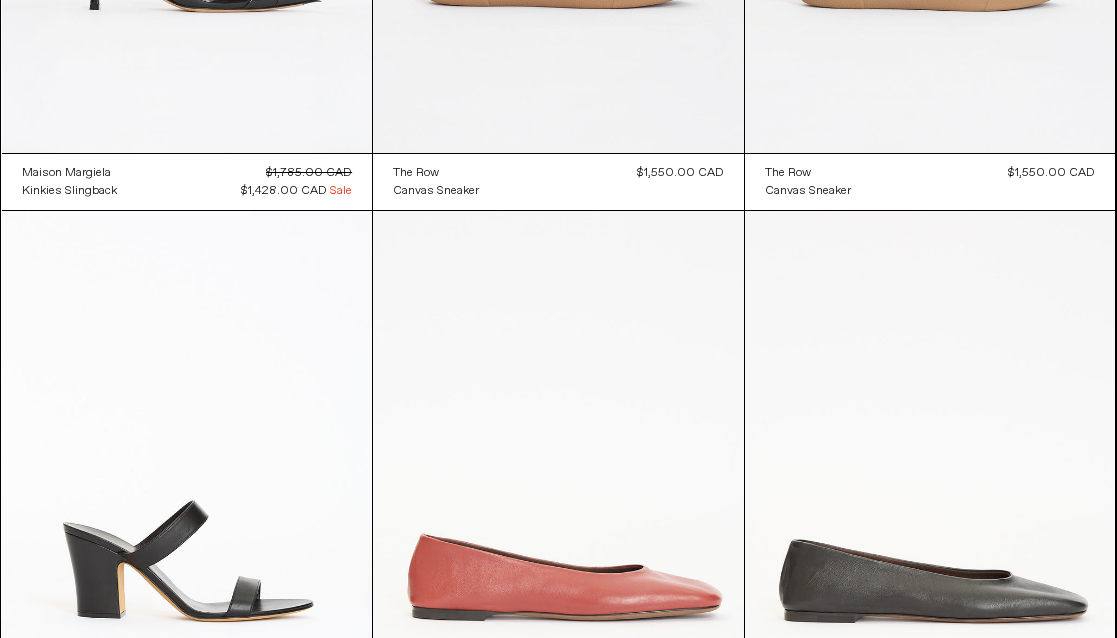 scroll, scrollTop: 4205, scrollLeft: 0, axis: vertical 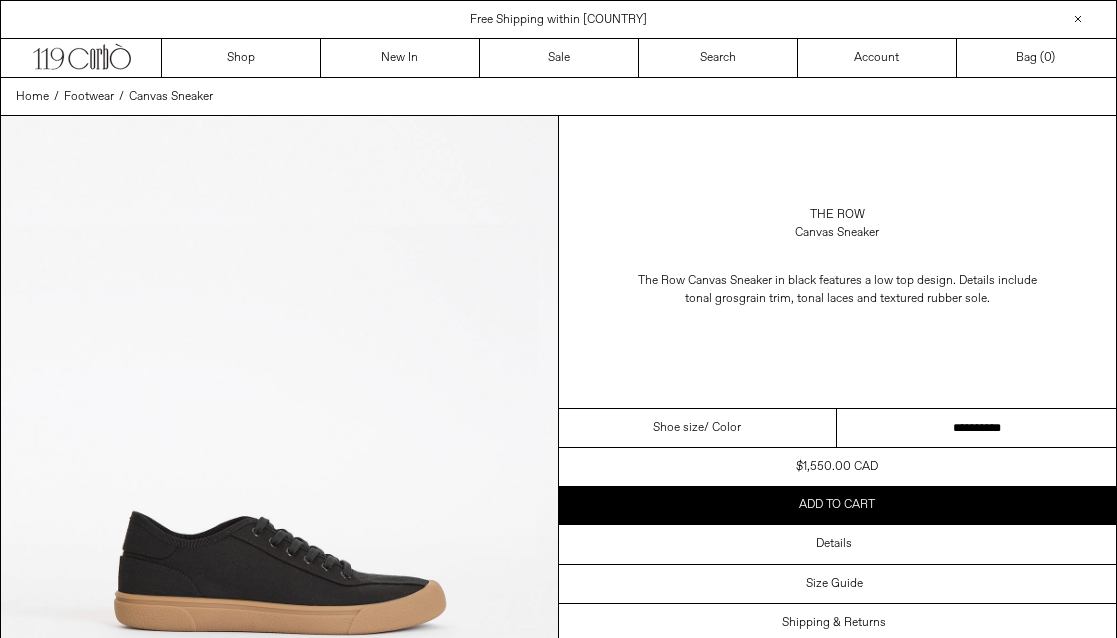 click on "**********" at bounding box center [976, 428] 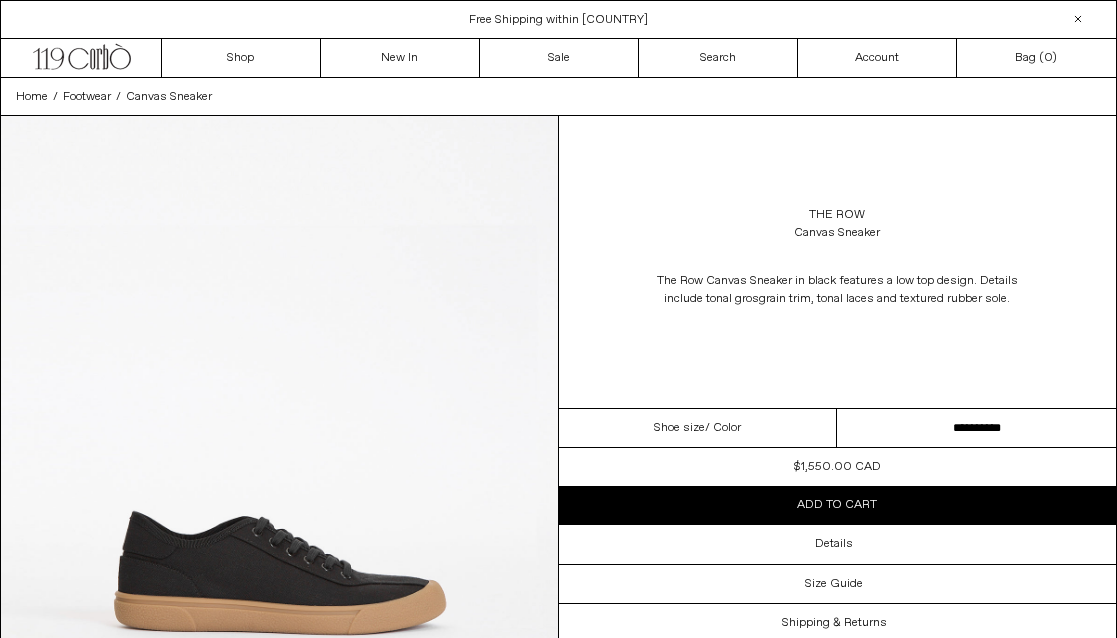 scroll, scrollTop: 0, scrollLeft: 0, axis: both 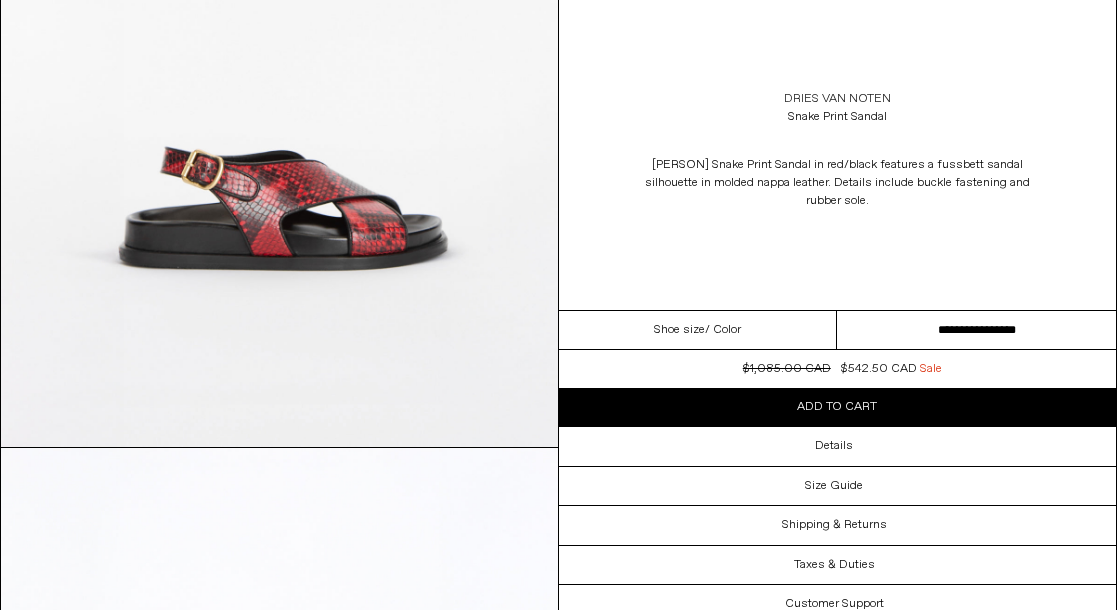 click on "[FIRST] [LAST]" at bounding box center (837, 99) 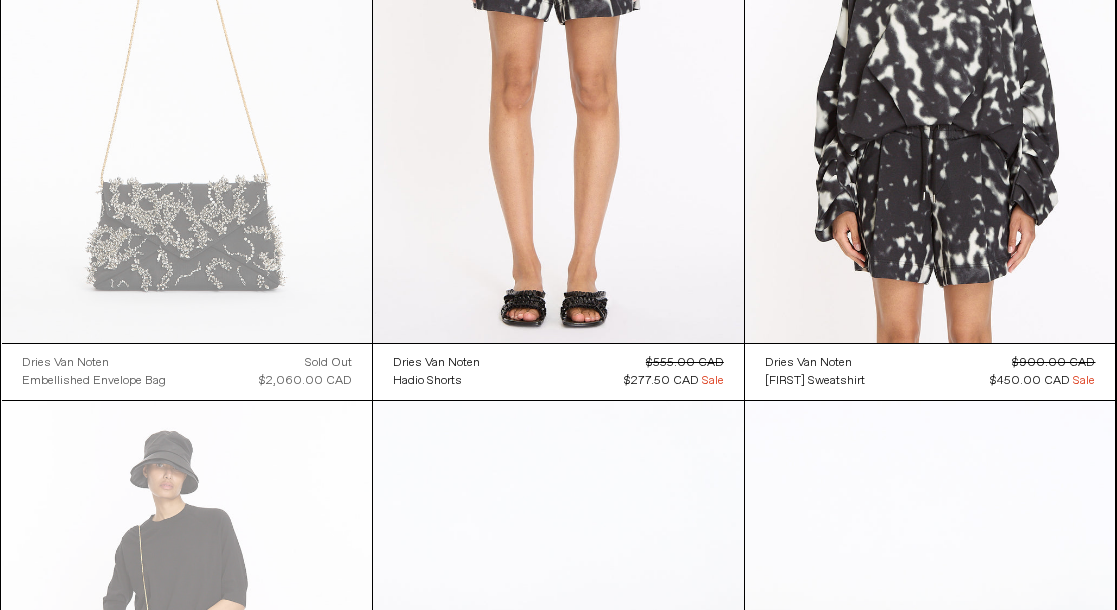 scroll, scrollTop: 917, scrollLeft: 0, axis: vertical 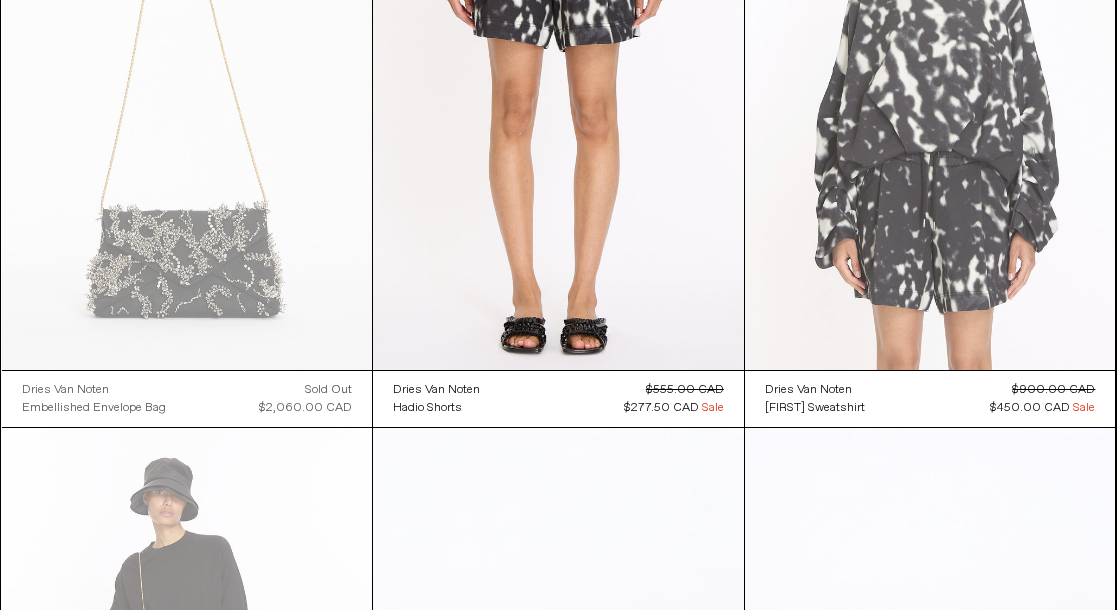 click at bounding box center [930, 92] 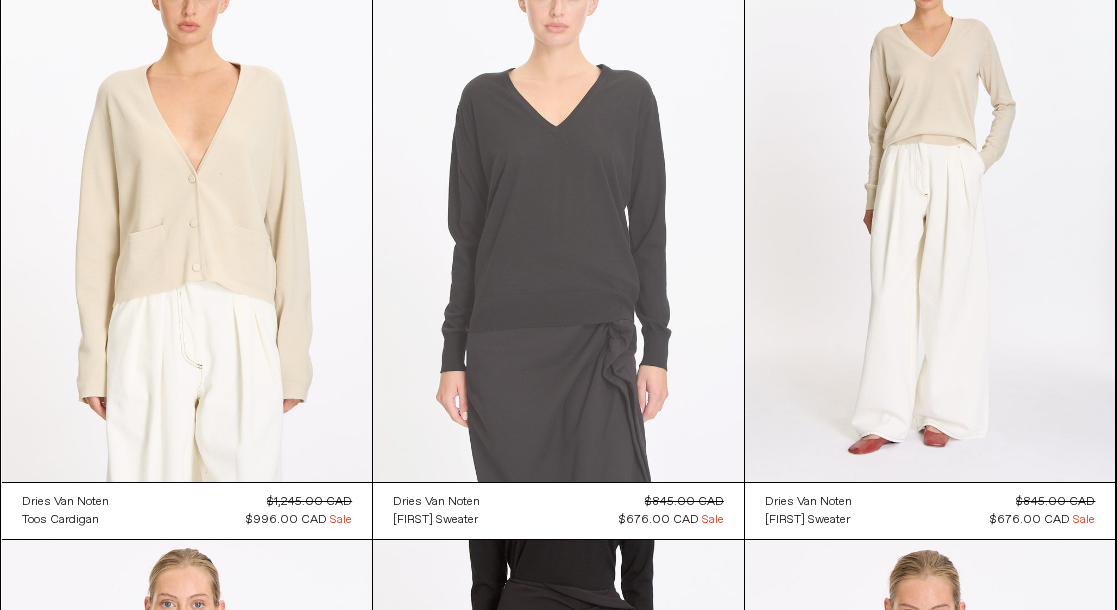 scroll, scrollTop: 3262, scrollLeft: 0, axis: vertical 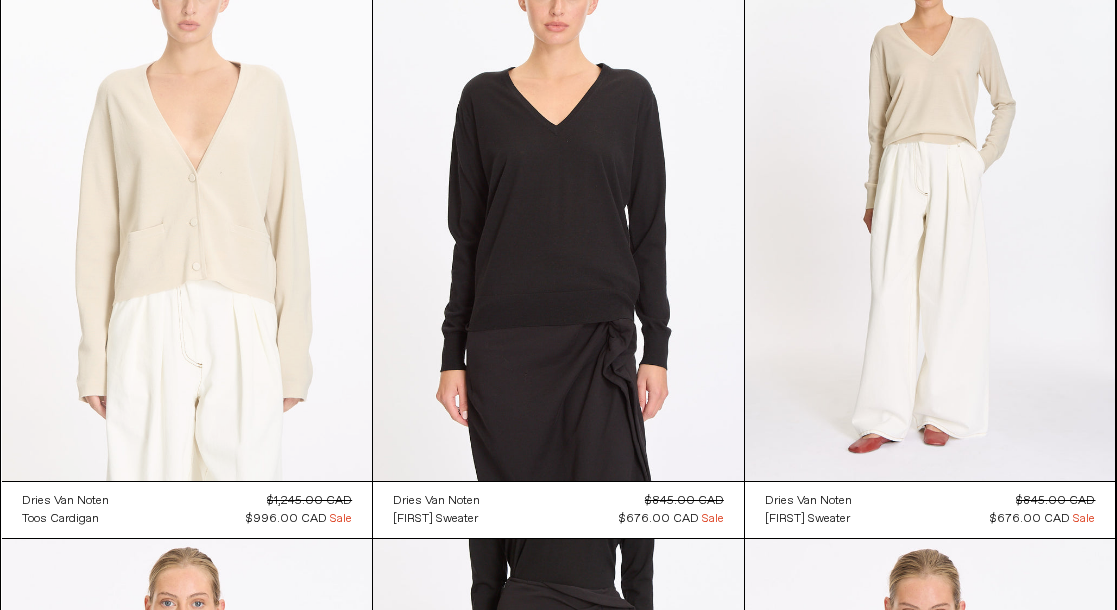 click at bounding box center (187, 203) 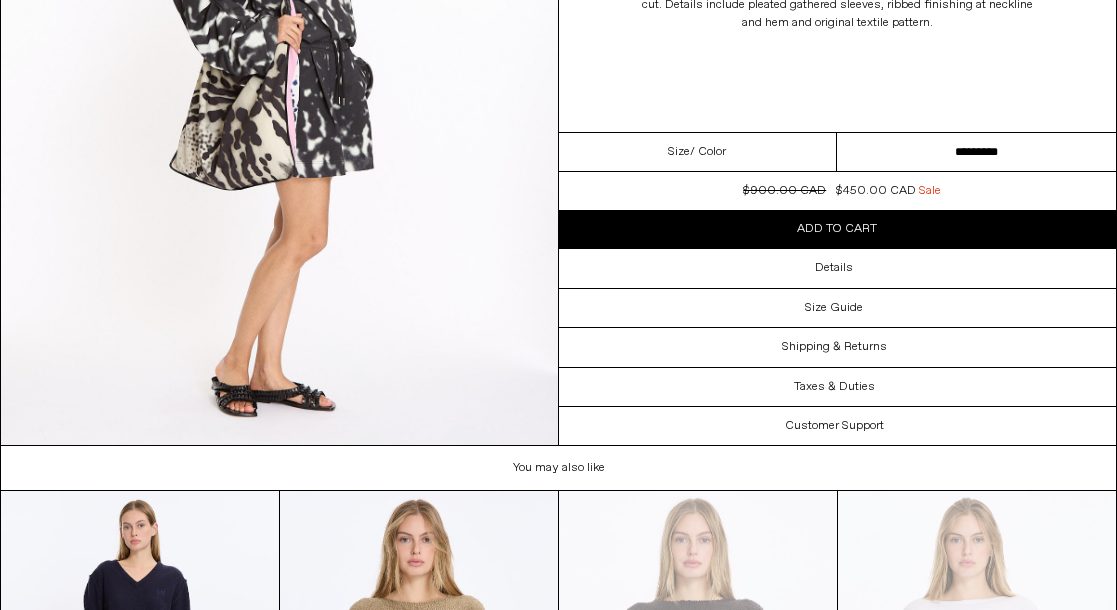 scroll, scrollTop: 2458, scrollLeft: 0, axis: vertical 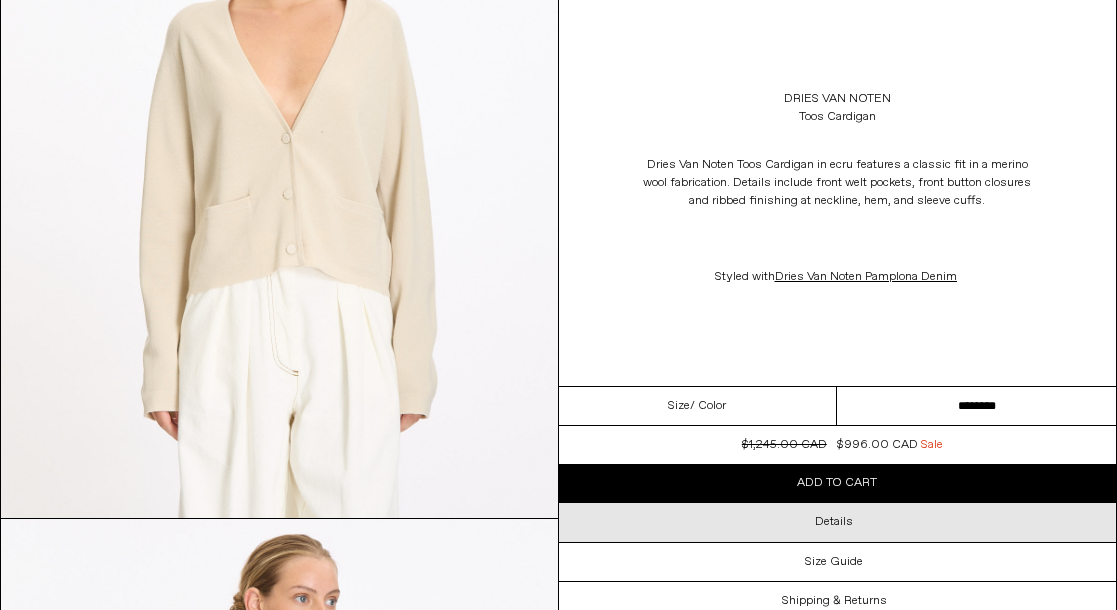 click on "Details" at bounding box center [834, 522] 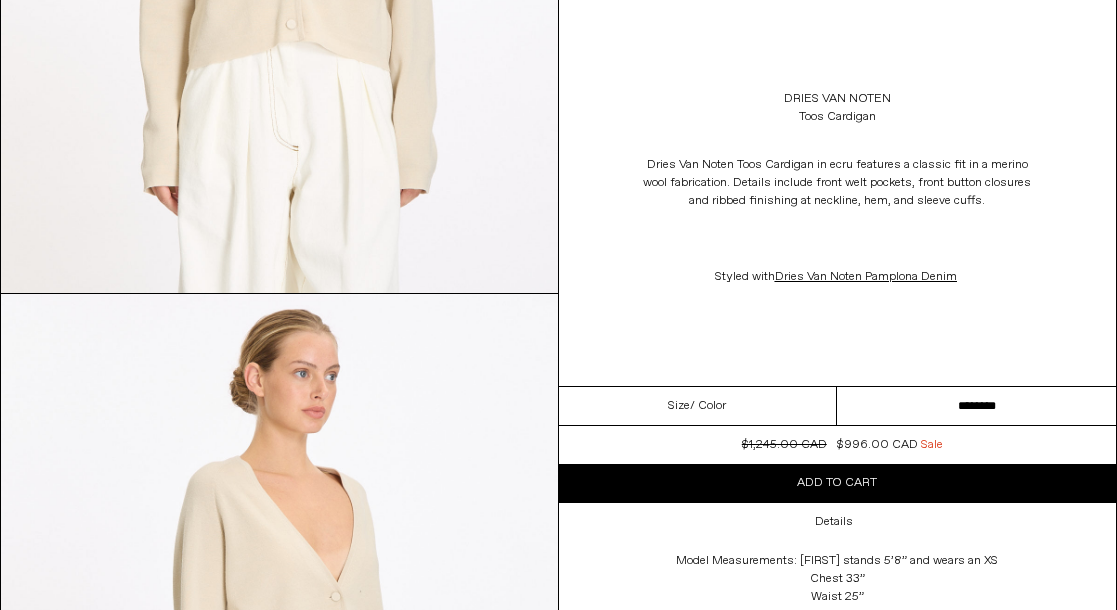 scroll, scrollTop: 517, scrollLeft: 0, axis: vertical 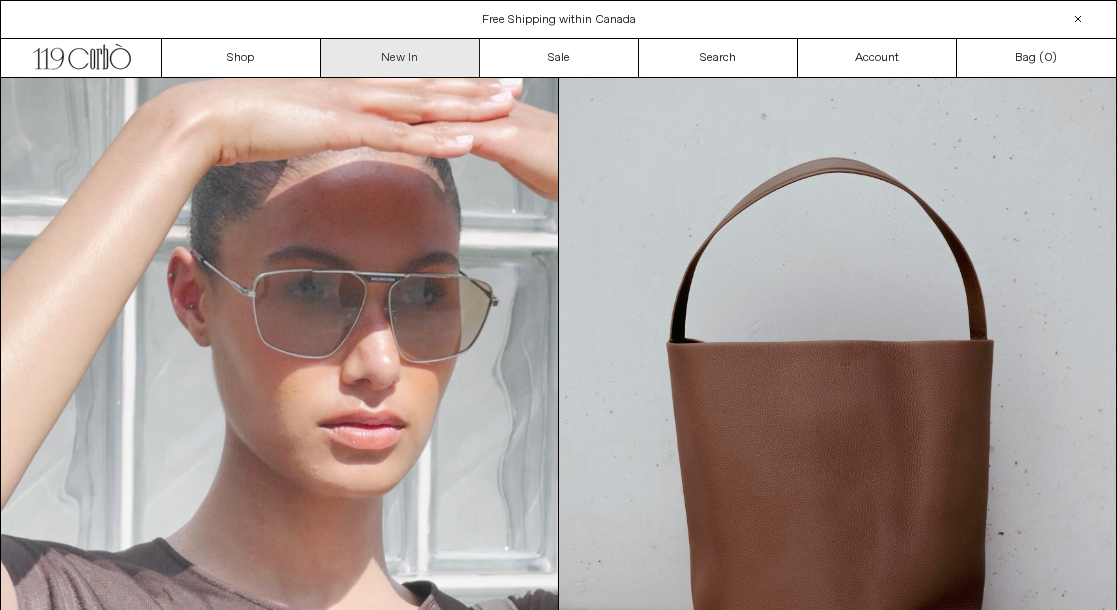 click on "New In" at bounding box center [400, 58] 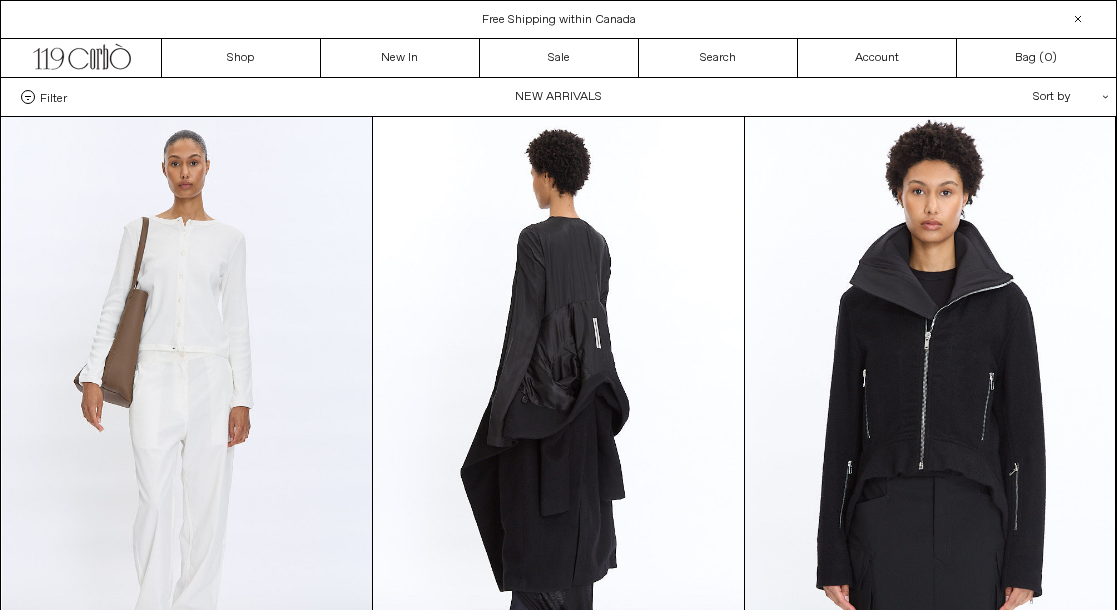 scroll, scrollTop: 0, scrollLeft: 0, axis: both 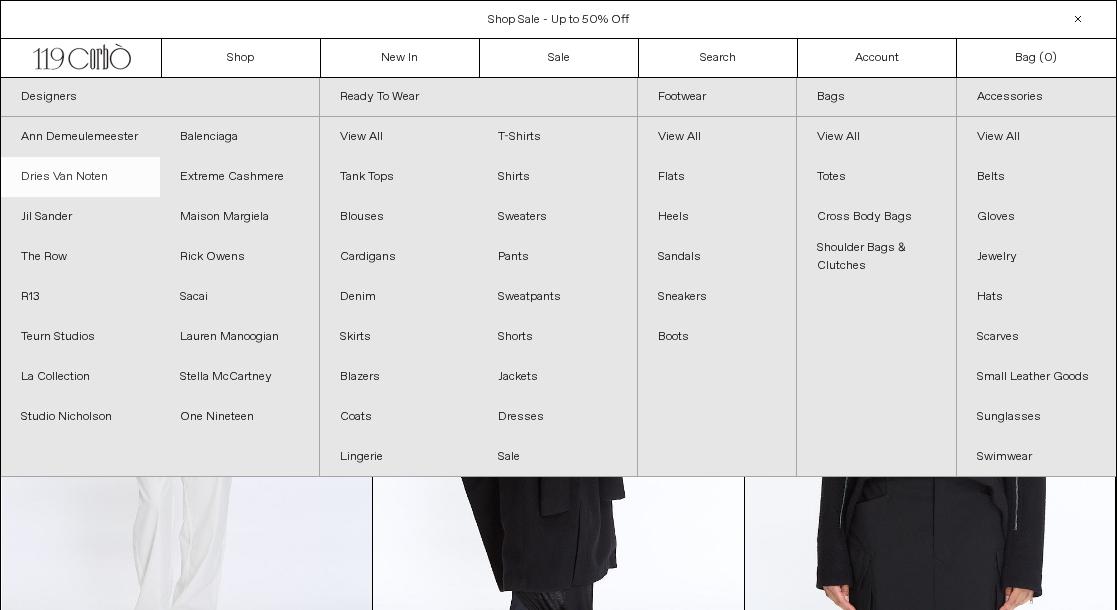 click on "Dries Van Noten" at bounding box center (80, 177) 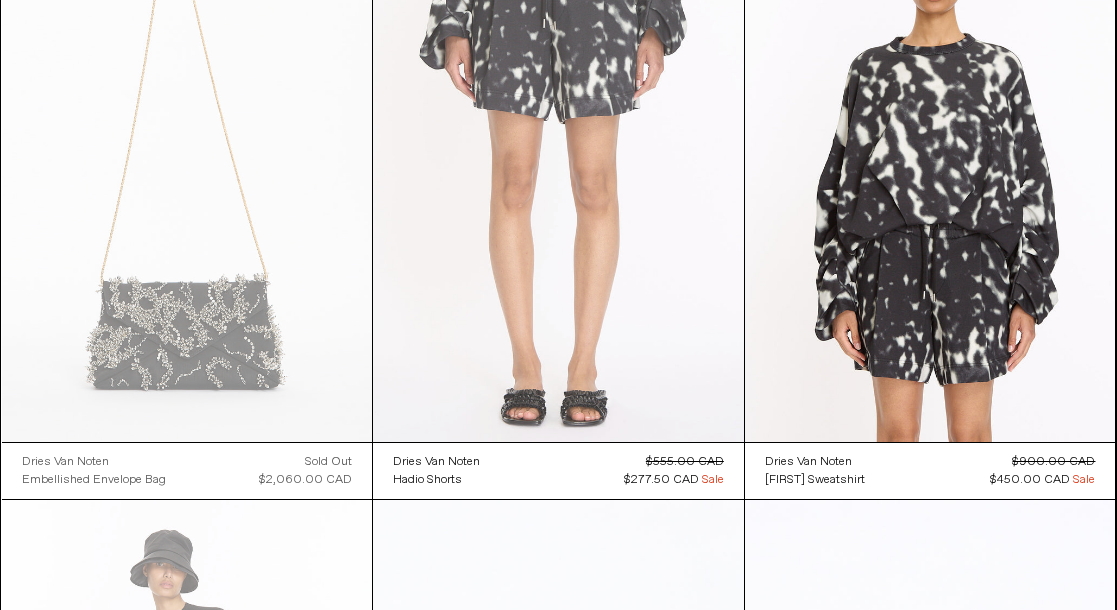 scroll, scrollTop: 846, scrollLeft: 0, axis: vertical 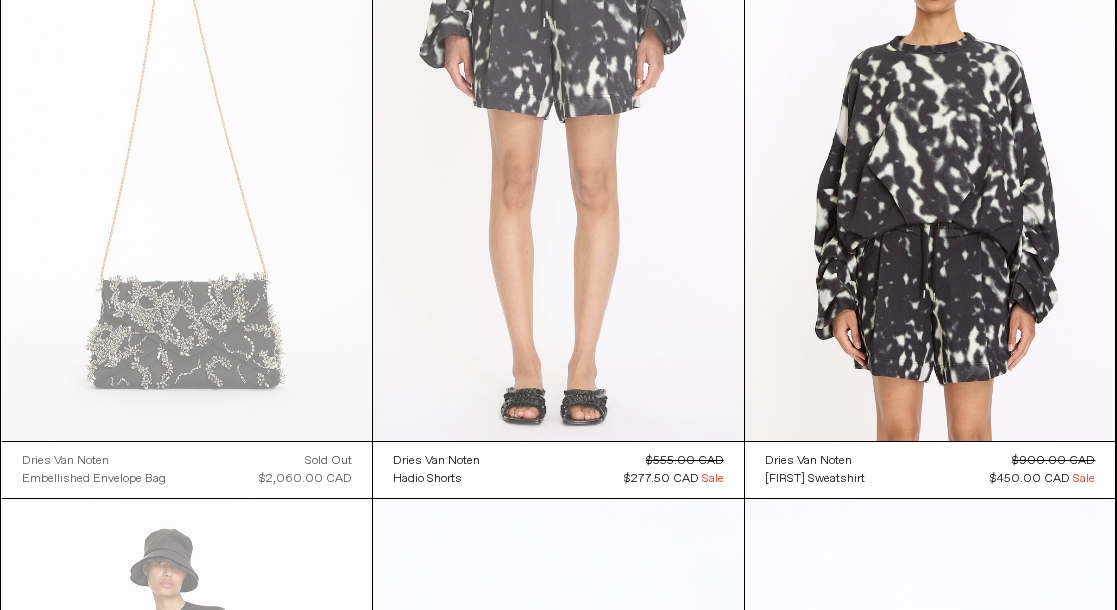 click at bounding box center [558, 163] 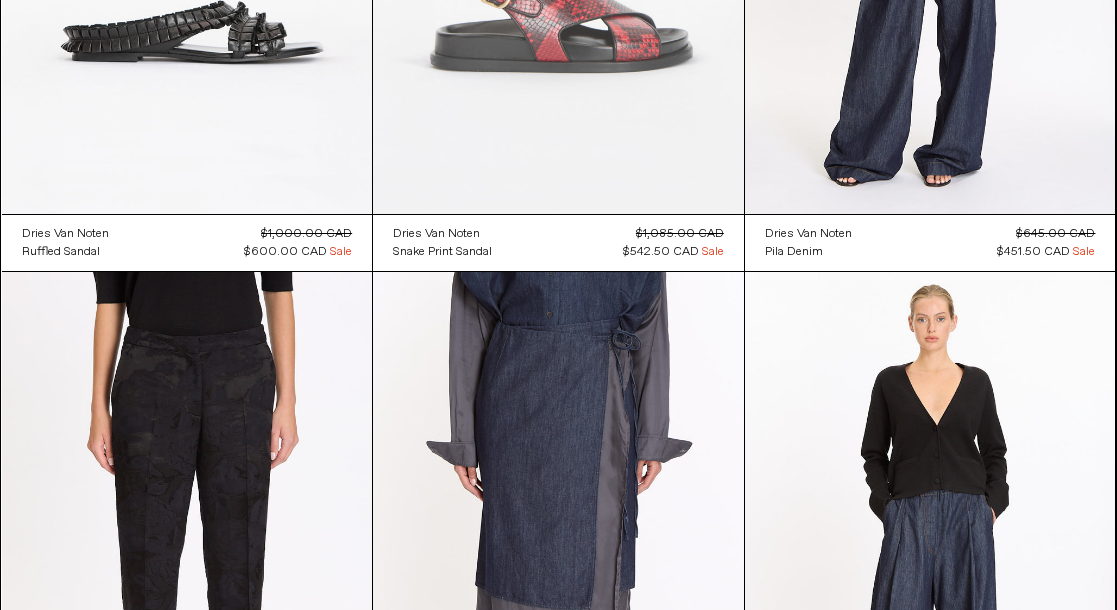 scroll, scrollTop: 2286, scrollLeft: 0, axis: vertical 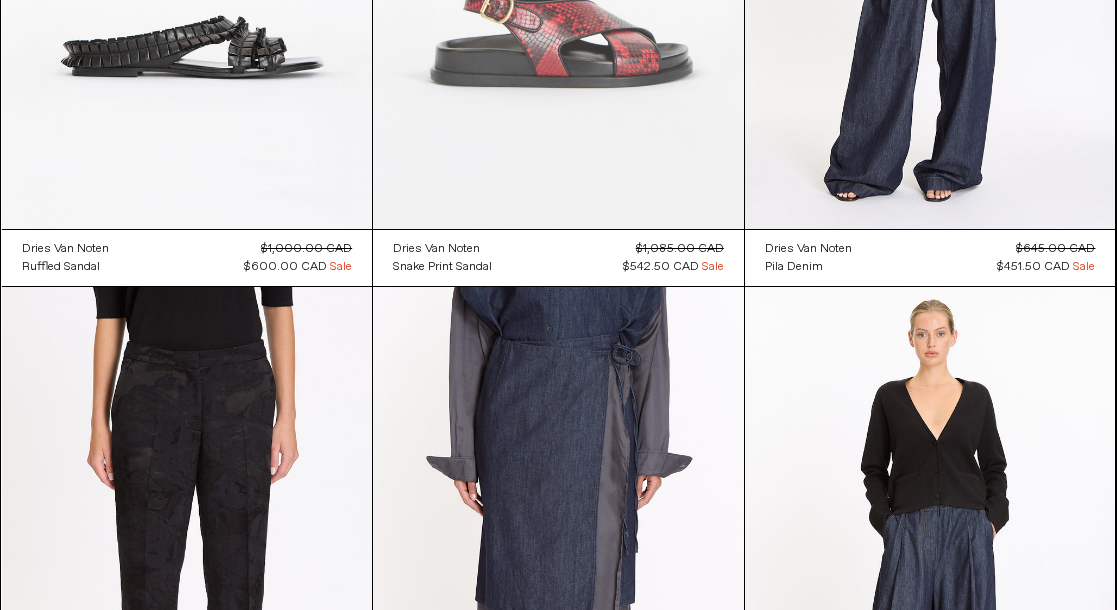 click at bounding box center (558, -49) 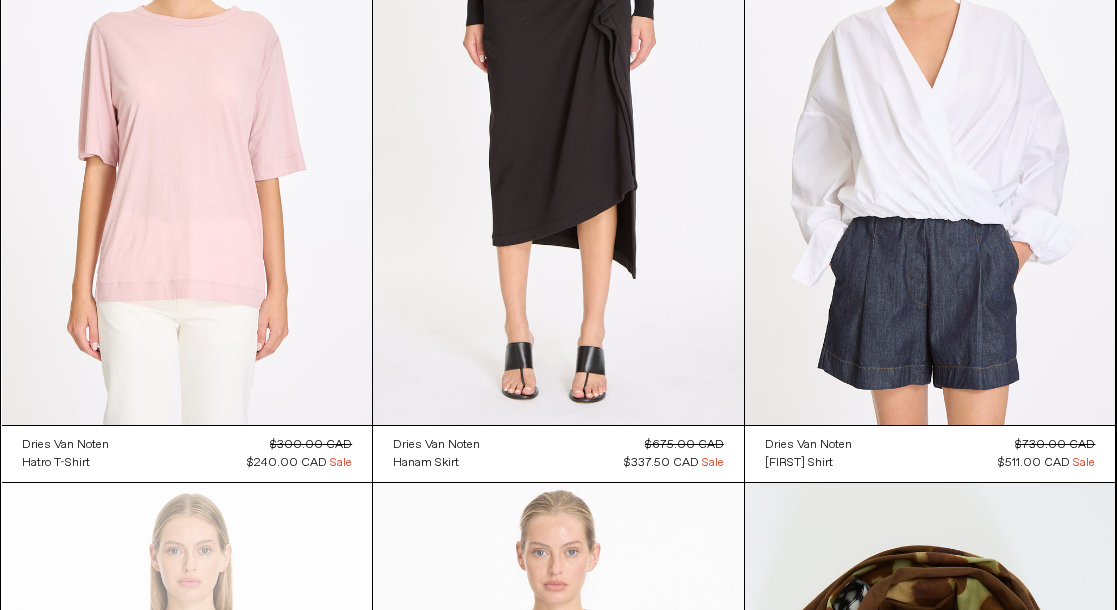 scroll, scrollTop: 3920, scrollLeft: 0, axis: vertical 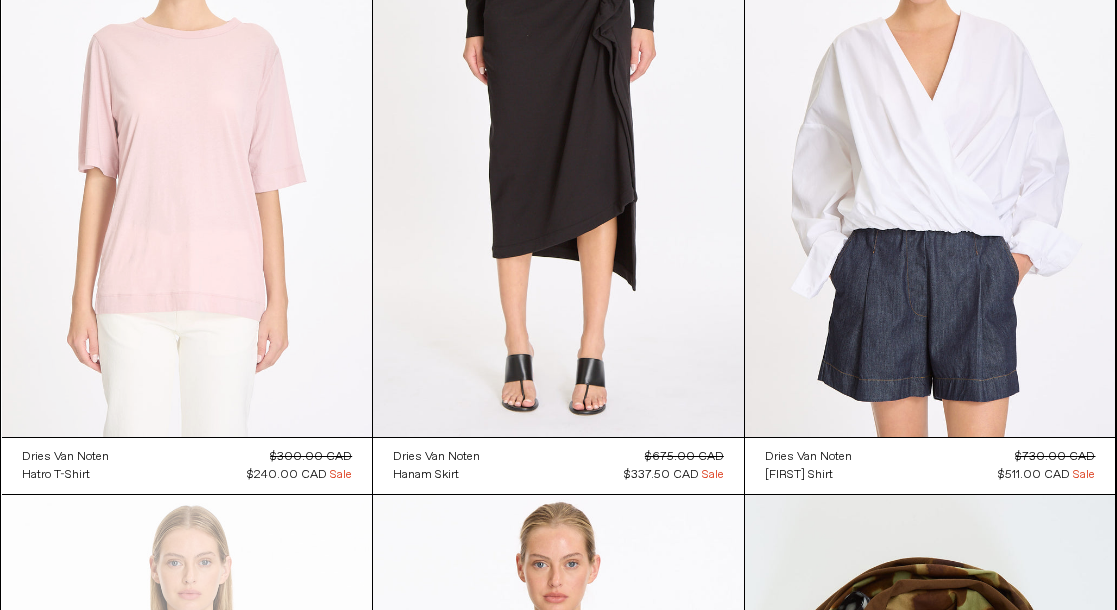 click at bounding box center [187, 159] 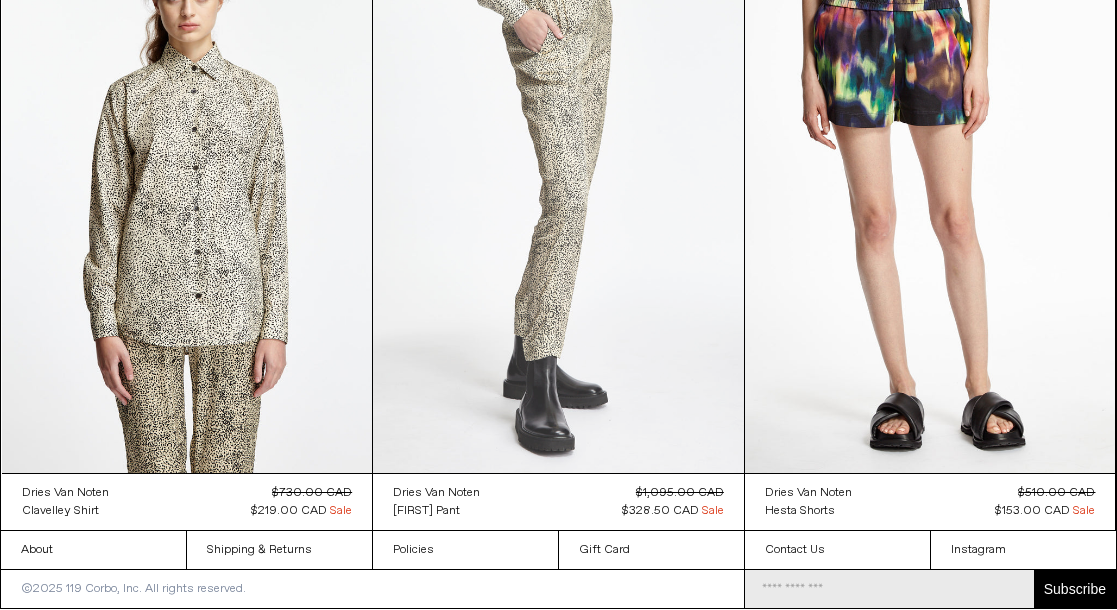 scroll, scrollTop: 10036, scrollLeft: 0, axis: vertical 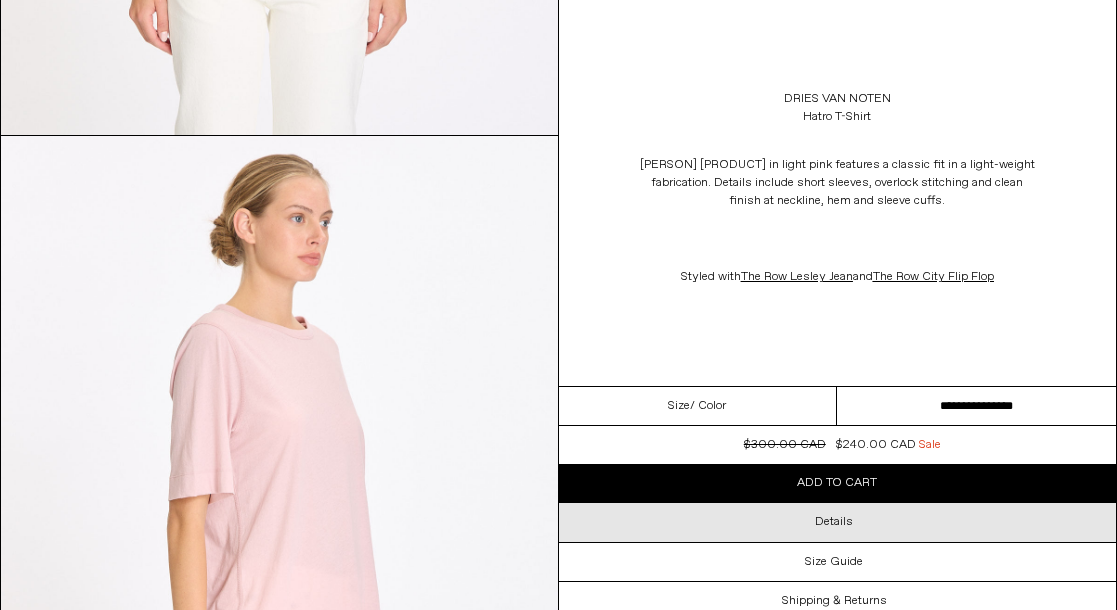 click on "Details" at bounding box center (838, 522) 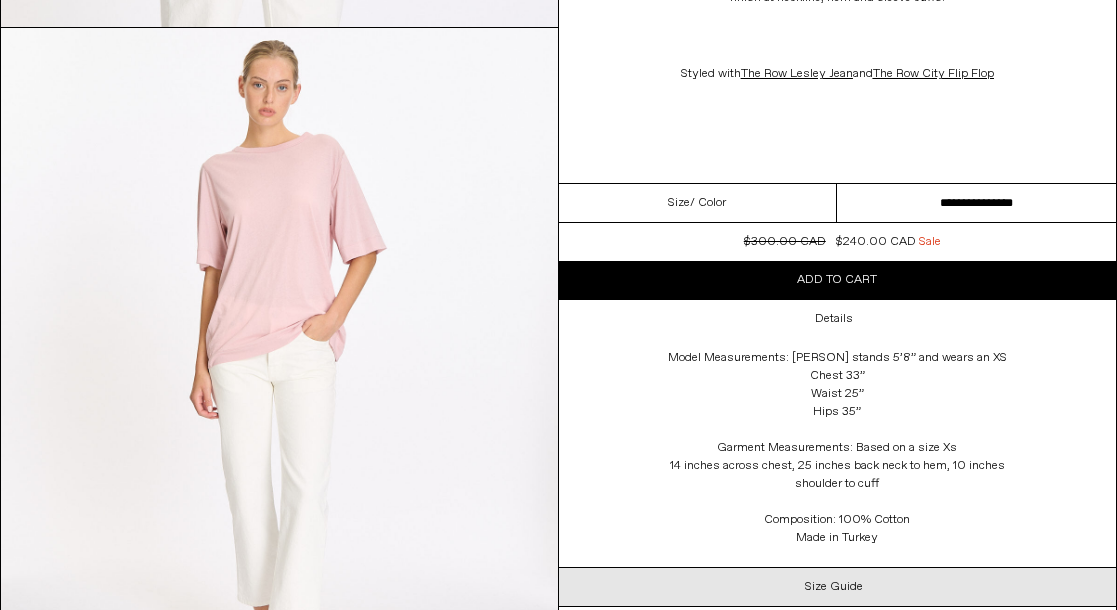 scroll, scrollTop: 2175, scrollLeft: 0, axis: vertical 